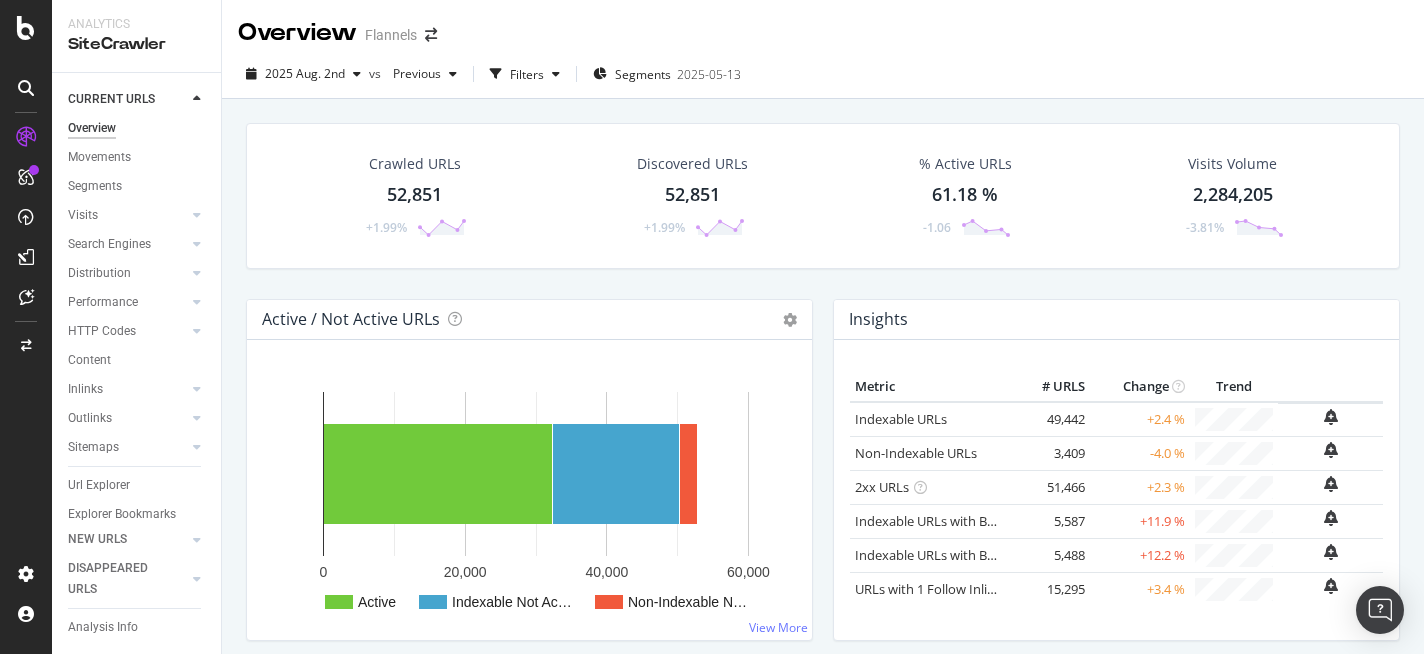 scroll, scrollTop: 0, scrollLeft: 0, axis: both 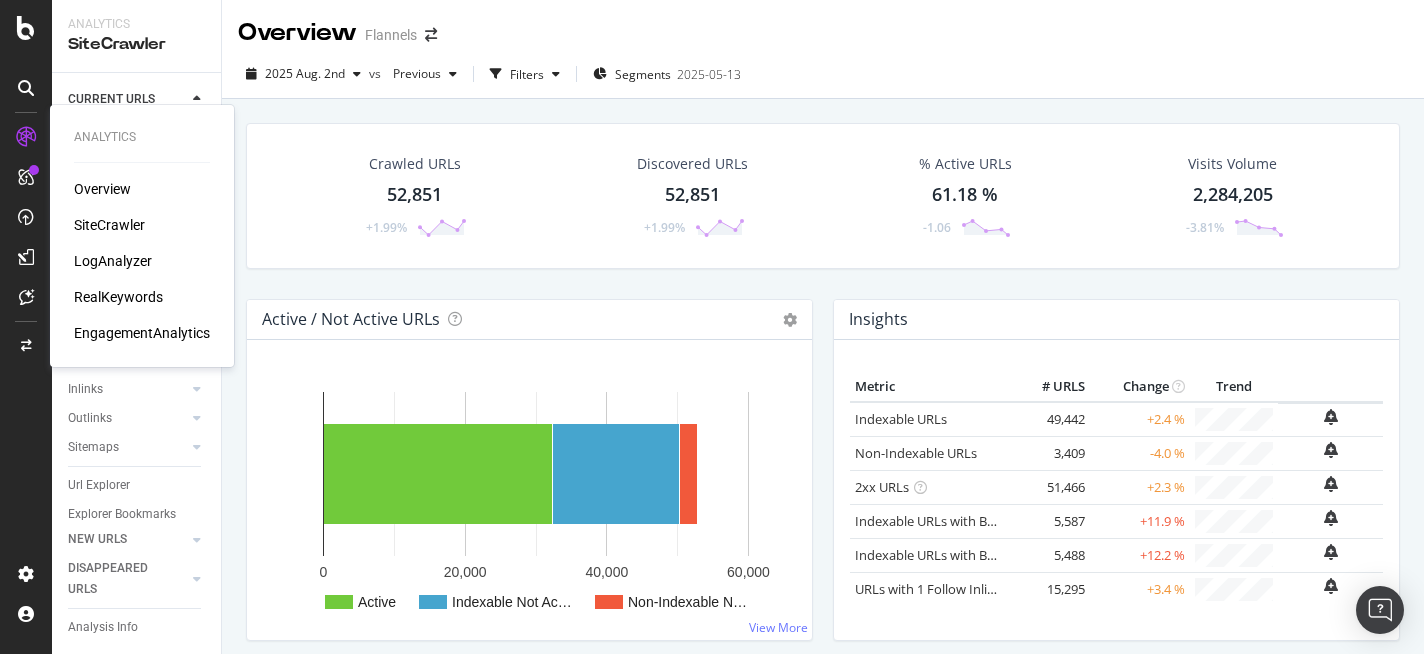 click on "RealKeywords" at bounding box center (118, 297) 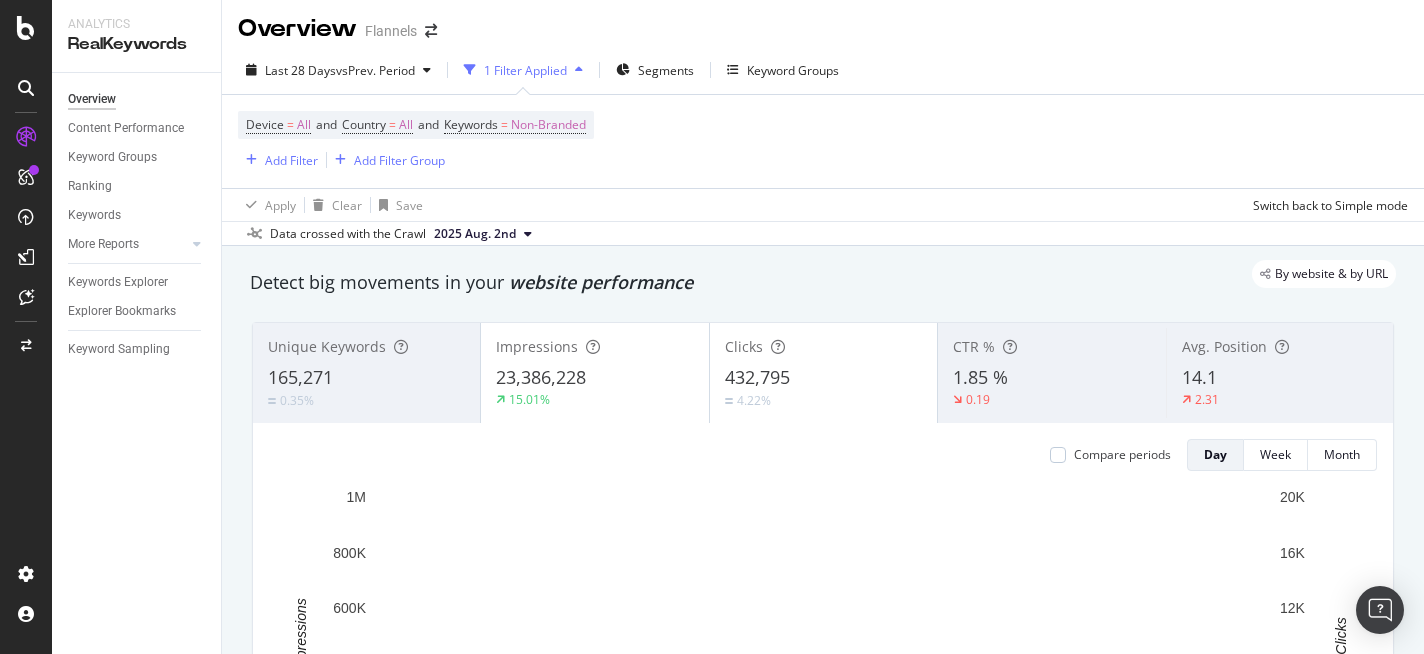 scroll, scrollTop: 3, scrollLeft: 0, axis: vertical 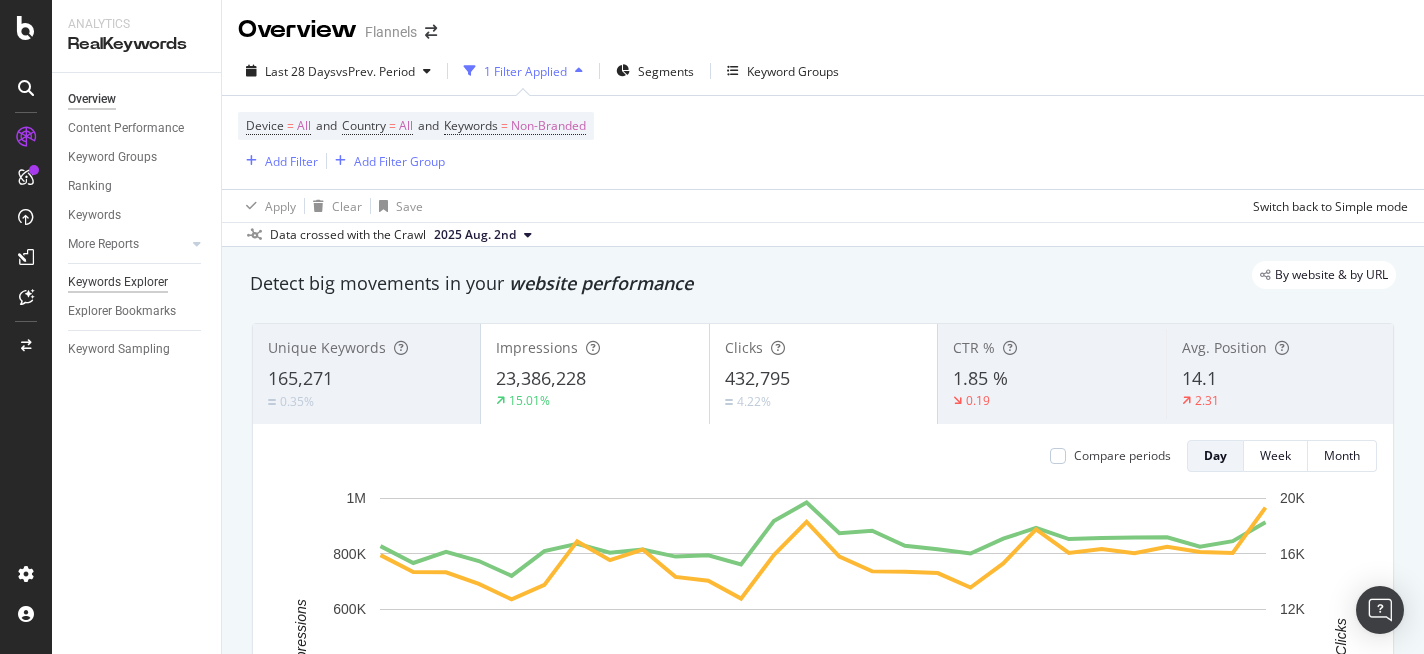 click on "Keywords Explorer" at bounding box center [118, 282] 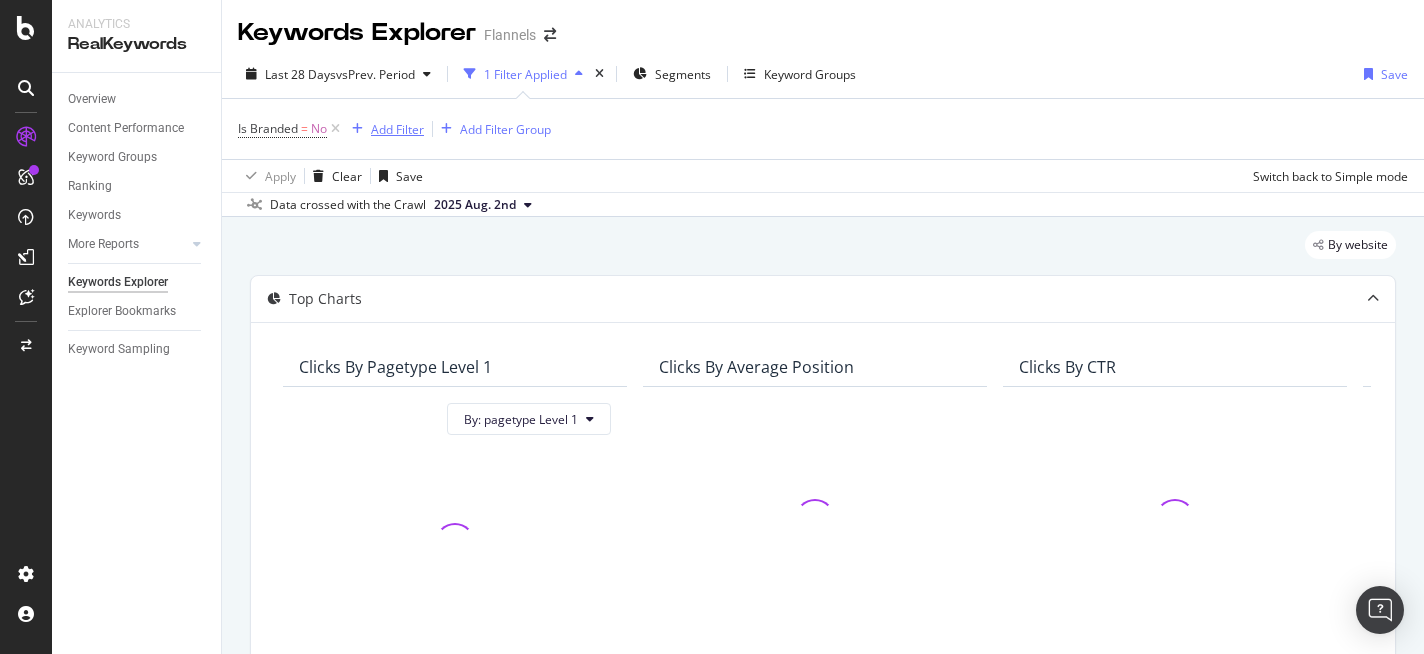 click on "Add Filter" at bounding box center [397, 129] 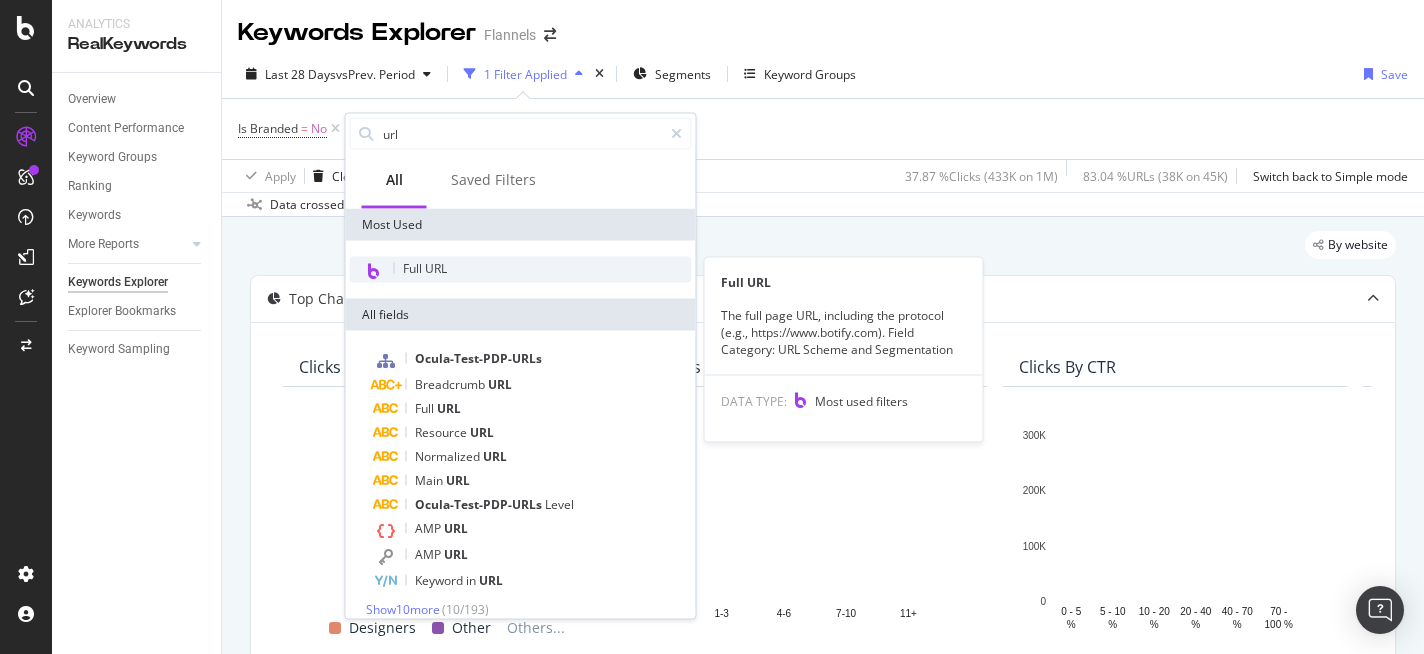 type on "url" 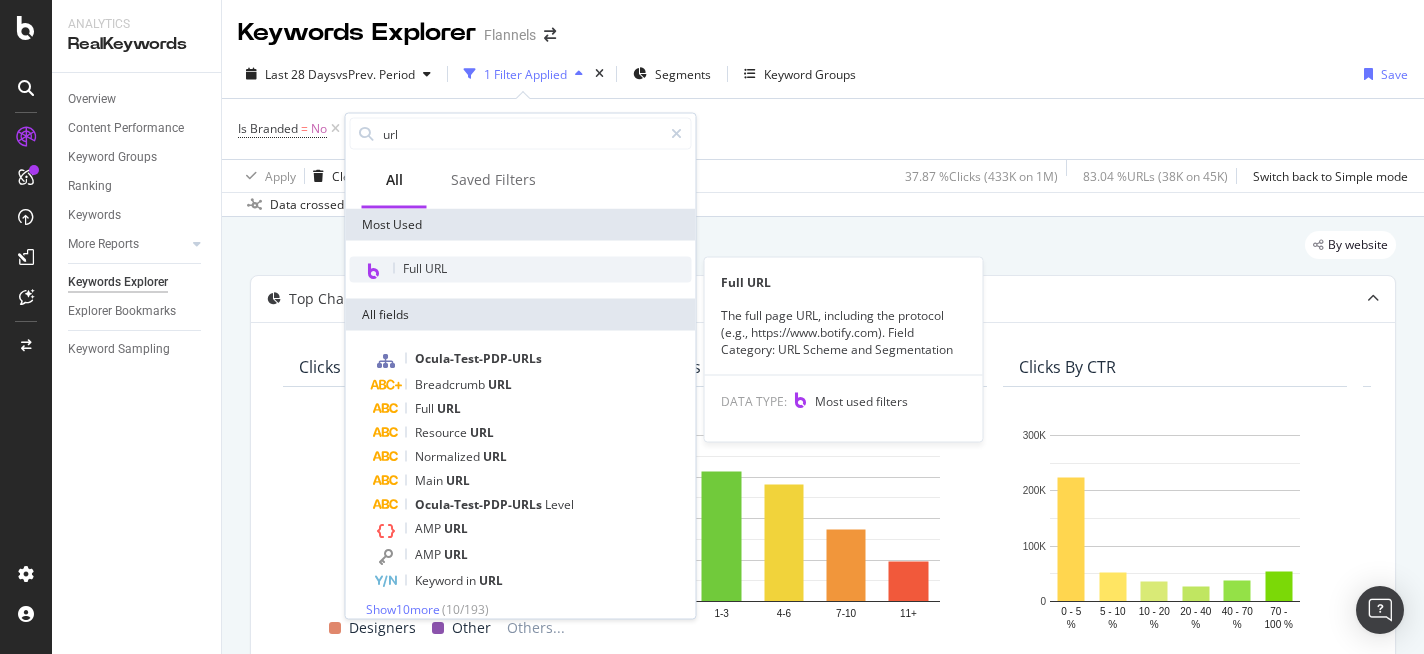 click on "Full URL" at bounding box center [521, 270] 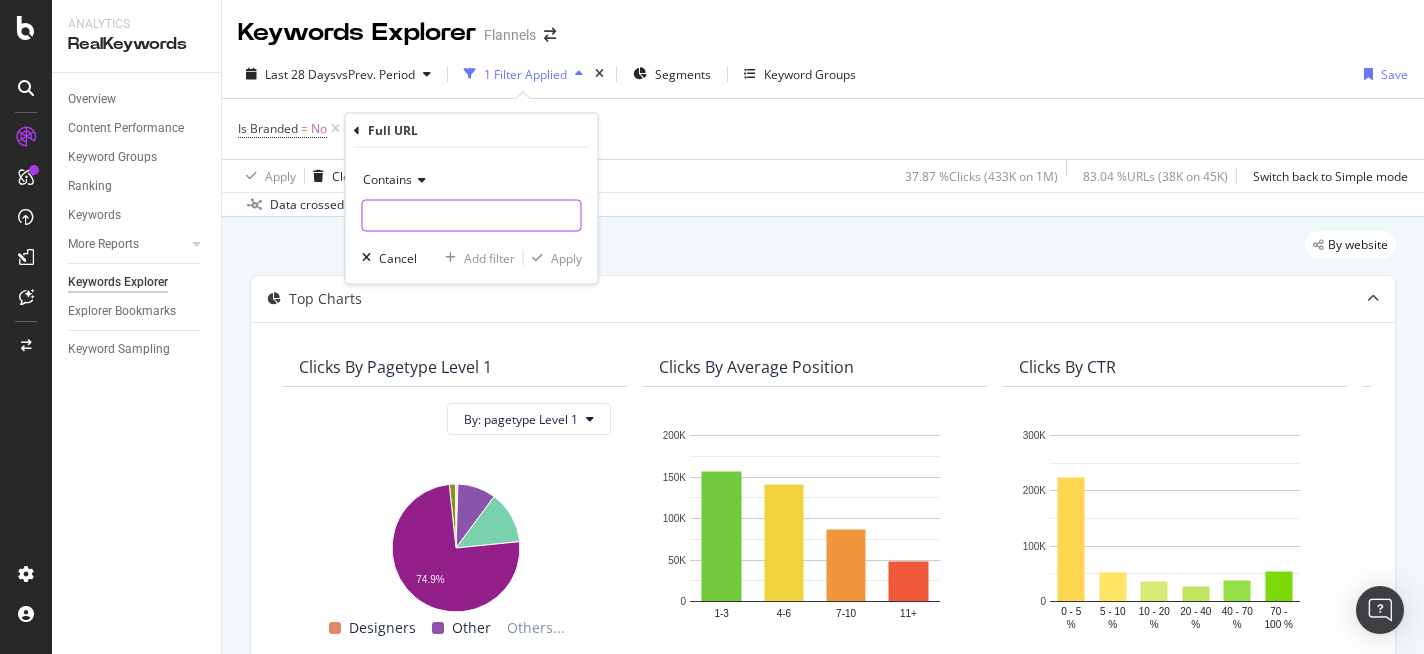 click at bounding box center (472, 216) 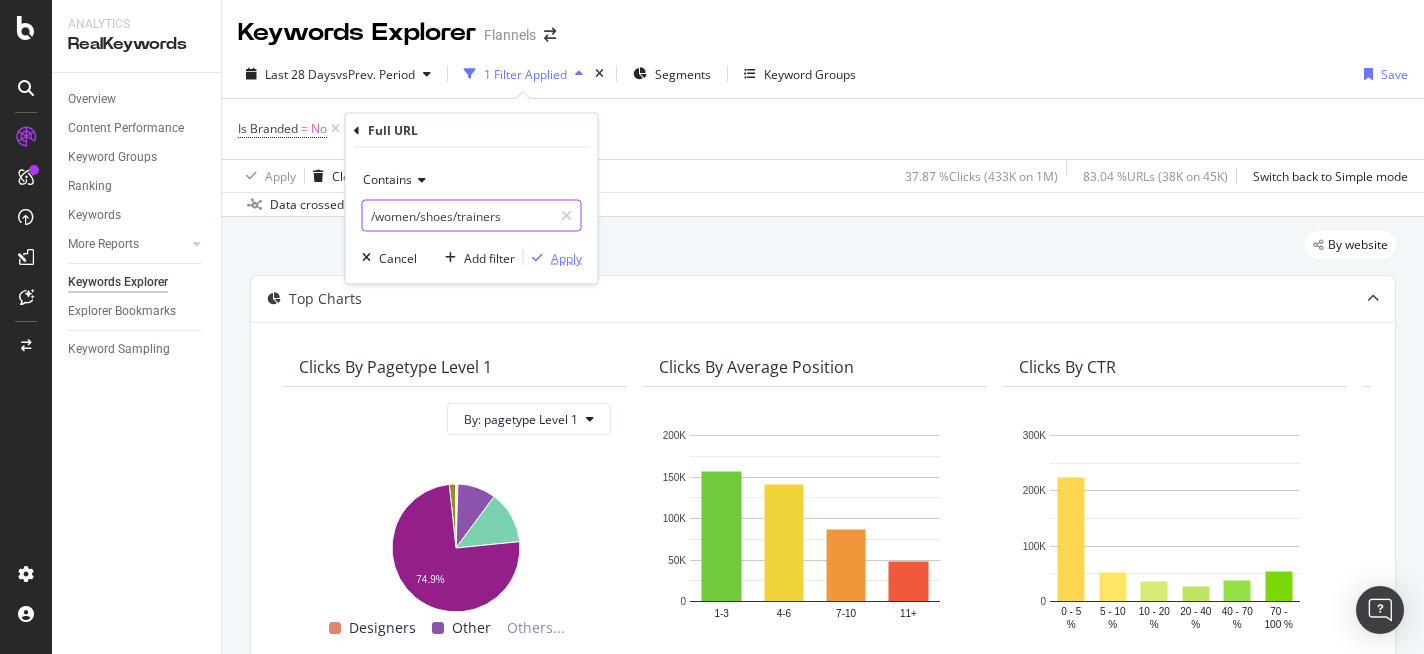 type on "/women/shoes/trainers" 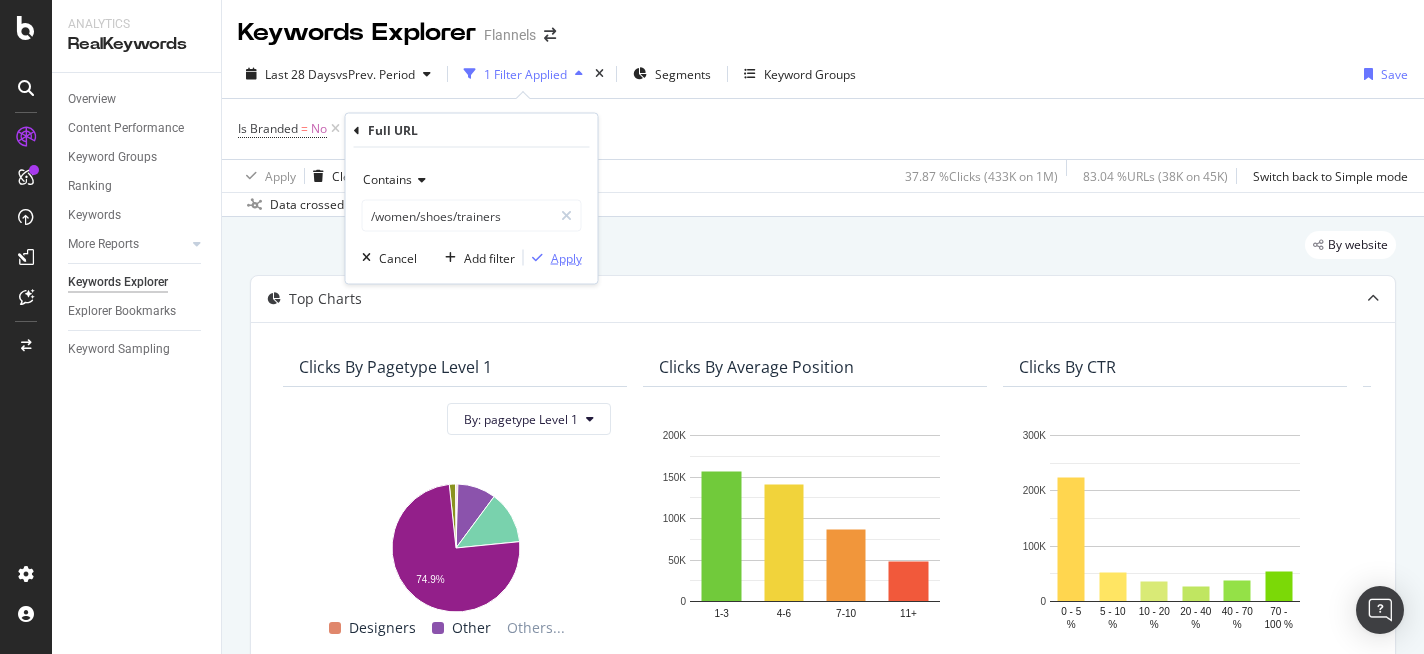click on "Apply" at bounding box center (566, 257) 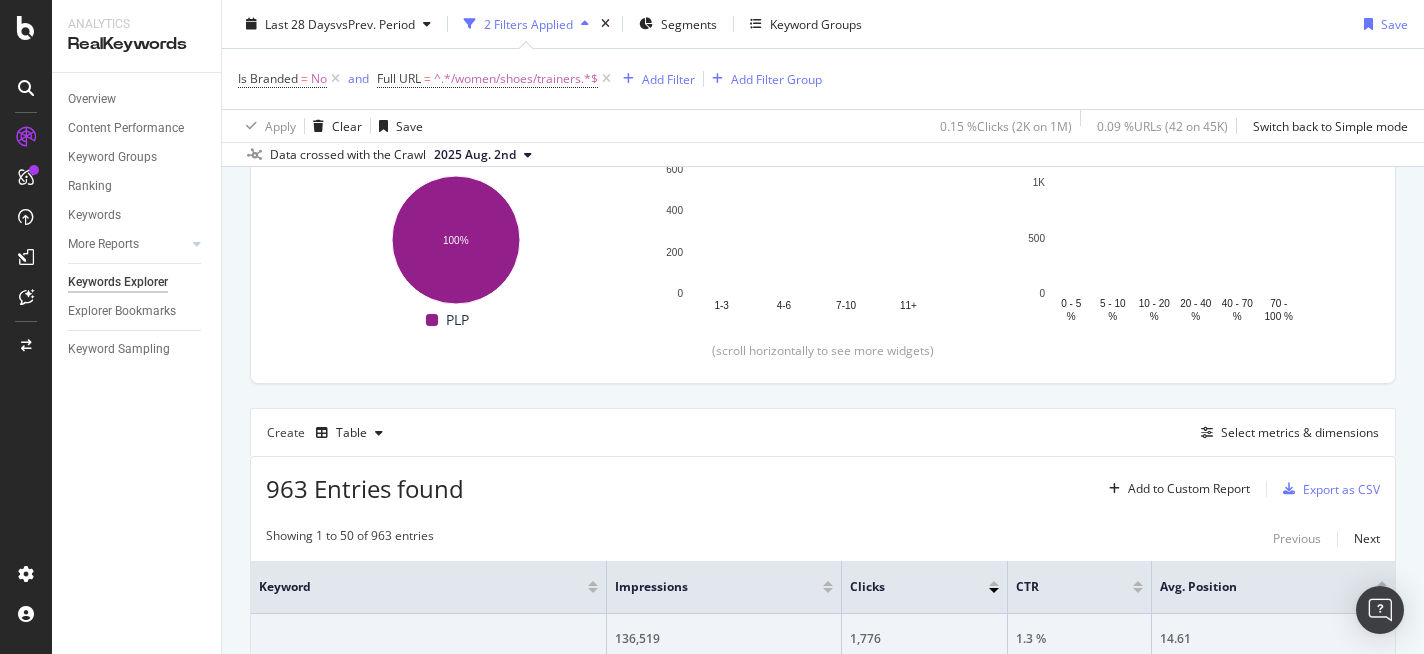 scroll, scrollTop: 310, scrollLeft: 0, axis: vertical 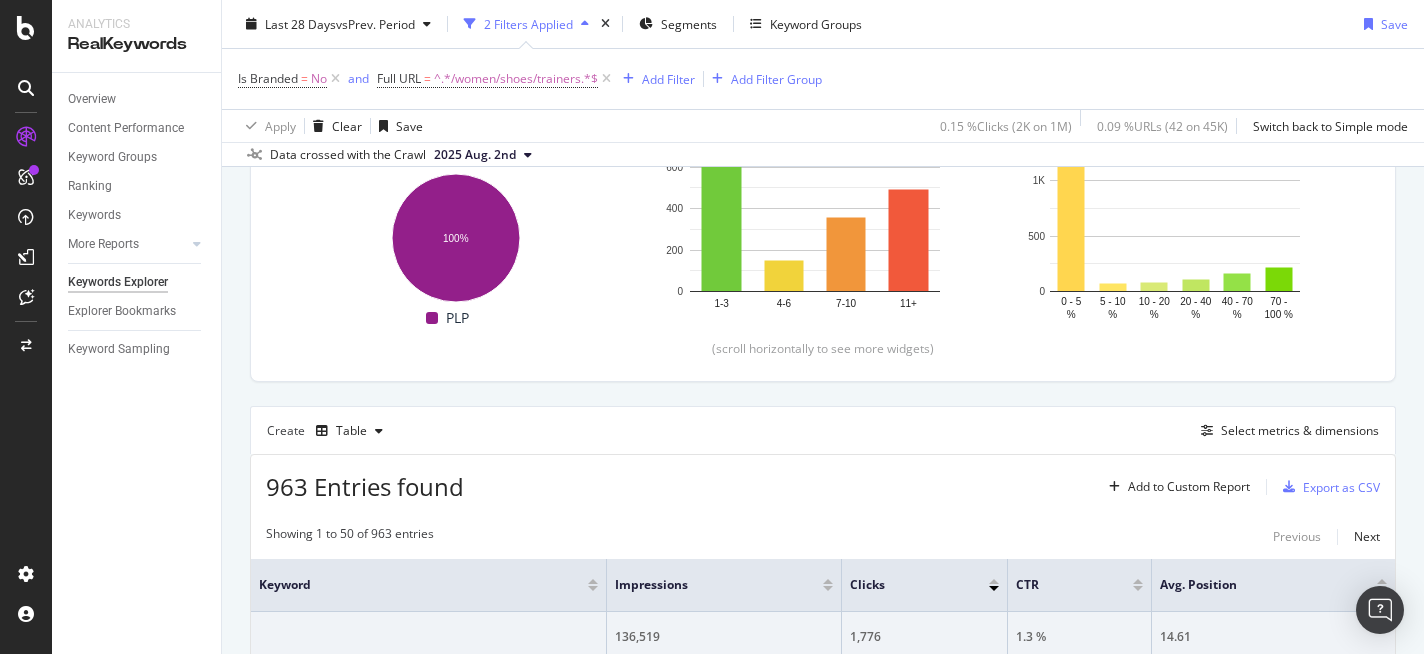 click on "Top Charts Clicks By pagetype Level 1 By: pagetype Level 1 Hold CMD (⌘) while clicking to filter the report. 100% pagetype Level 1 Clicks PLP 1,776 100% PLP Clicks By Average Position Hold CMD (⌘) while clicking to filter the report. 1-3 4-6 7-10 11+ 0 200 400 600 800 Avg. Position Clicks 1-3 779 4-6 151 7-10 356 11+ 490 800 Clicks By CTR Hold CMD (⌘) while clicking to filter the report. 0 - 5 % 5 - 10 % 10 - 20 % 20 - 40 % 40 - 70 % 70 - 100 % 0 500 1K 1.5K CTR Clicks 0 - 5 % 1,141 5 - 10 % 71 10 - 20 % 77 20 - 40 % 108 40 - 70 % 161 70 - 100 % 218 1.5K Clicks By Content Size Hold CMD (⌘) while clicking to filter the report. 5000 + 1000 - 5000 500 - 1000 250 - 500 100 - 250 0 - 100 0 500 1K 1.5K 2K No. of Words (Content) Clicks 5000 + 1000 - 5000 1,706 500 - 1000 30 250 - 500 100 - 250 0 - 100 2K Clicks By Inlinks Hold CMD (⌘) while clicking to filter the report. 101+ 51-100 16-50 6-15 2-5 1 0 250 500 750 1K No. of Unique Follow Inlinks Clicks 101+ 890 51-100 16-50 846 6-15 2-5 1 1K 1-3 4-6 7-10 0" at bounding box center [823, 1611] 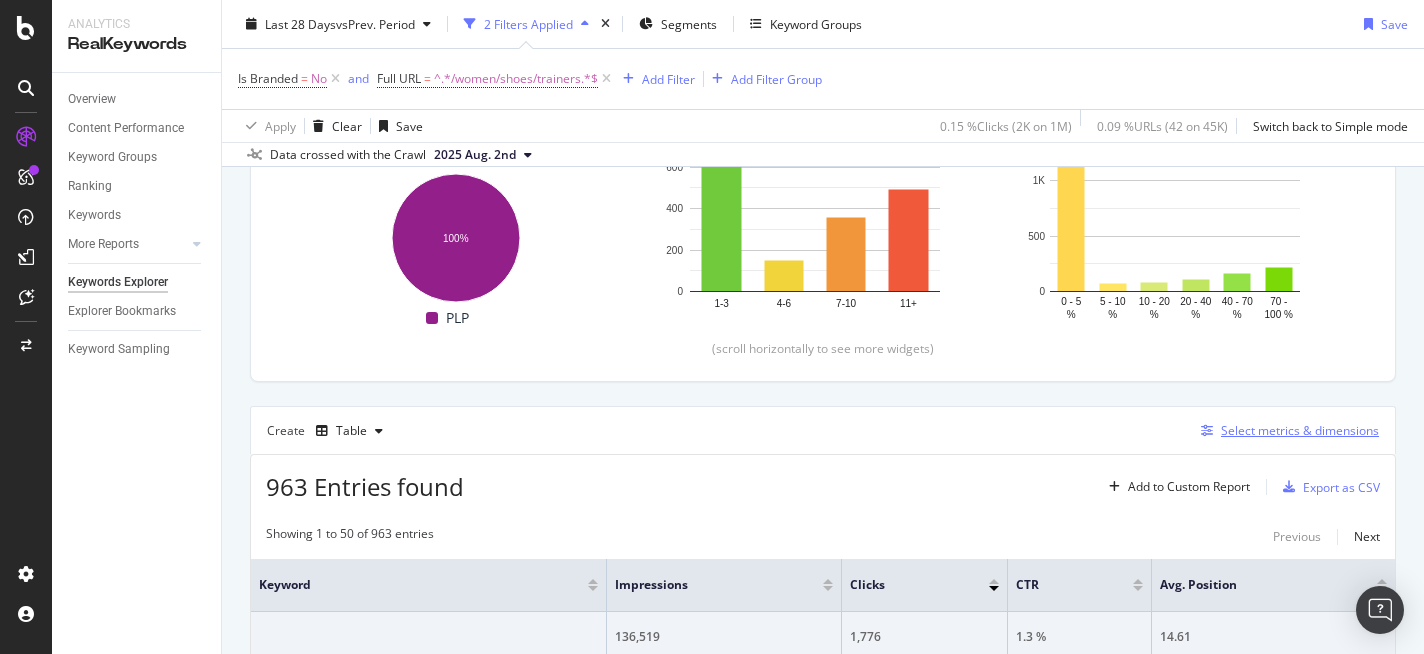 click on "Select metrics & dimensions" at bounding box center [1300, 430] 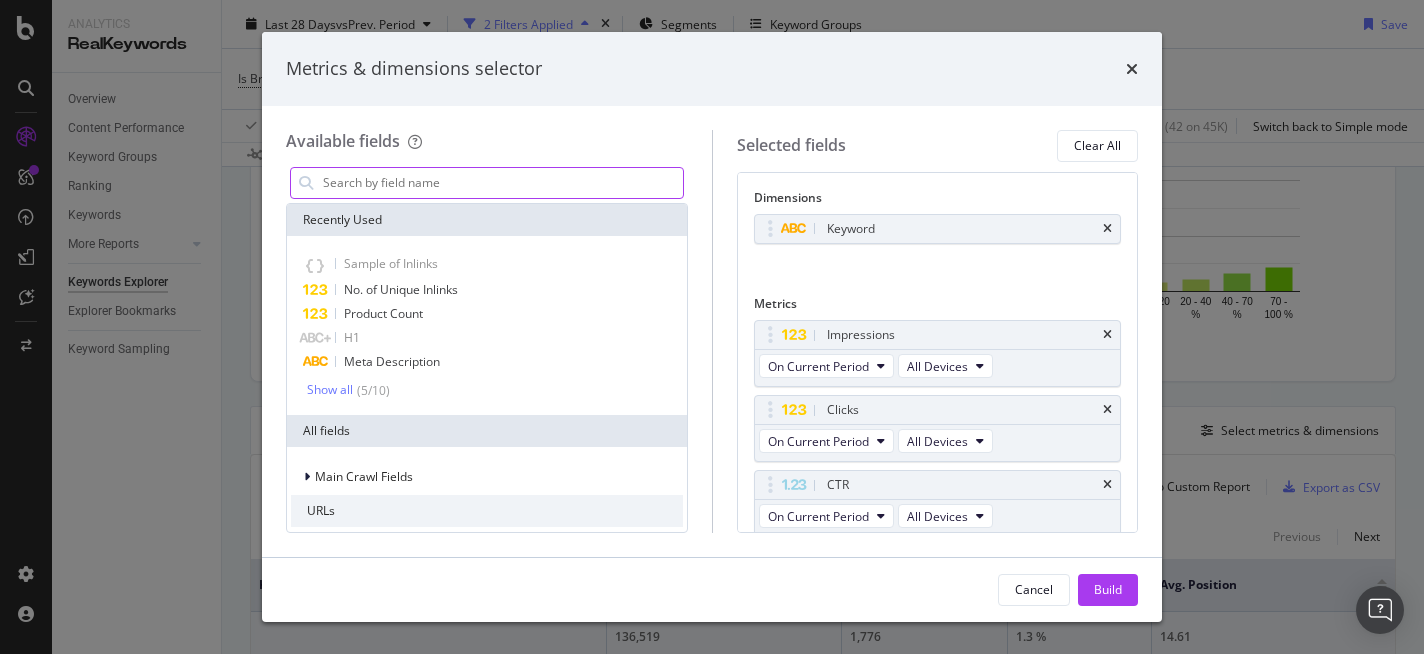 click at bounding box center (502, 183) 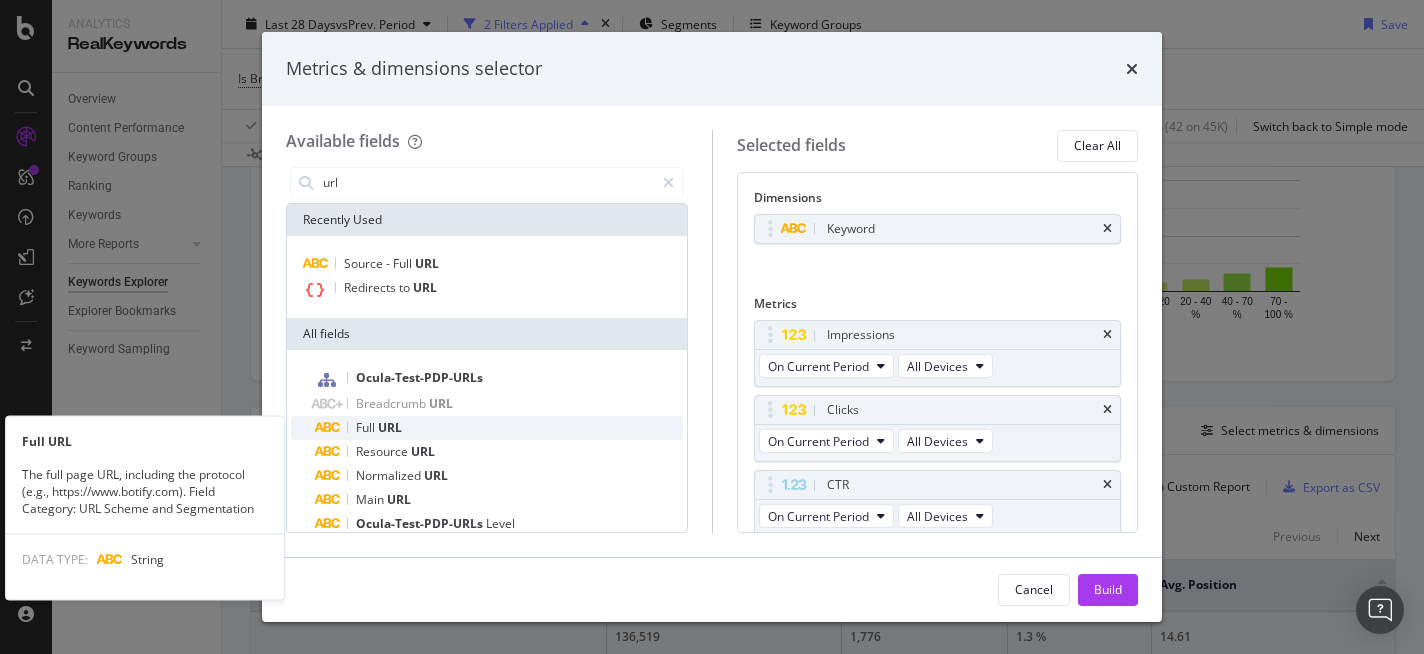 click on "URL" at bounding box center [390, 427] 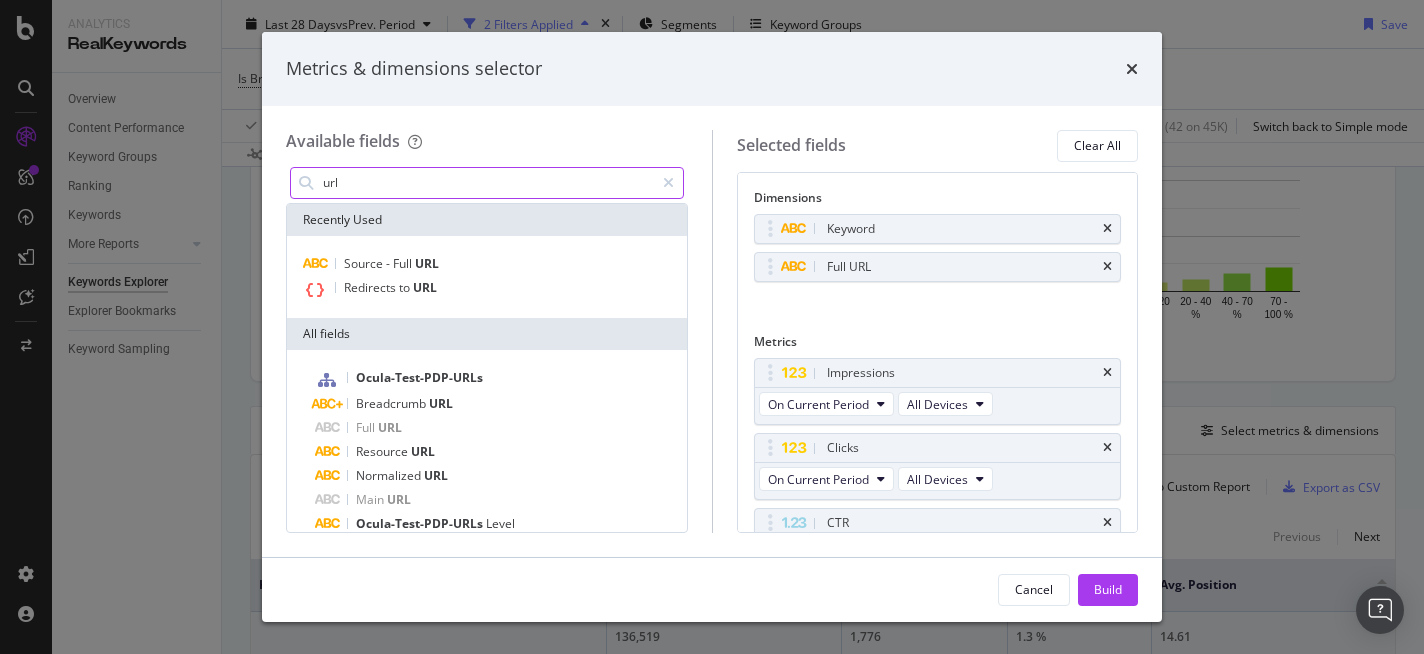 drag, startPoint x: 392, startPoint y: 184, endPoint x: 295, endPoint y: 169, distance: 98.15294 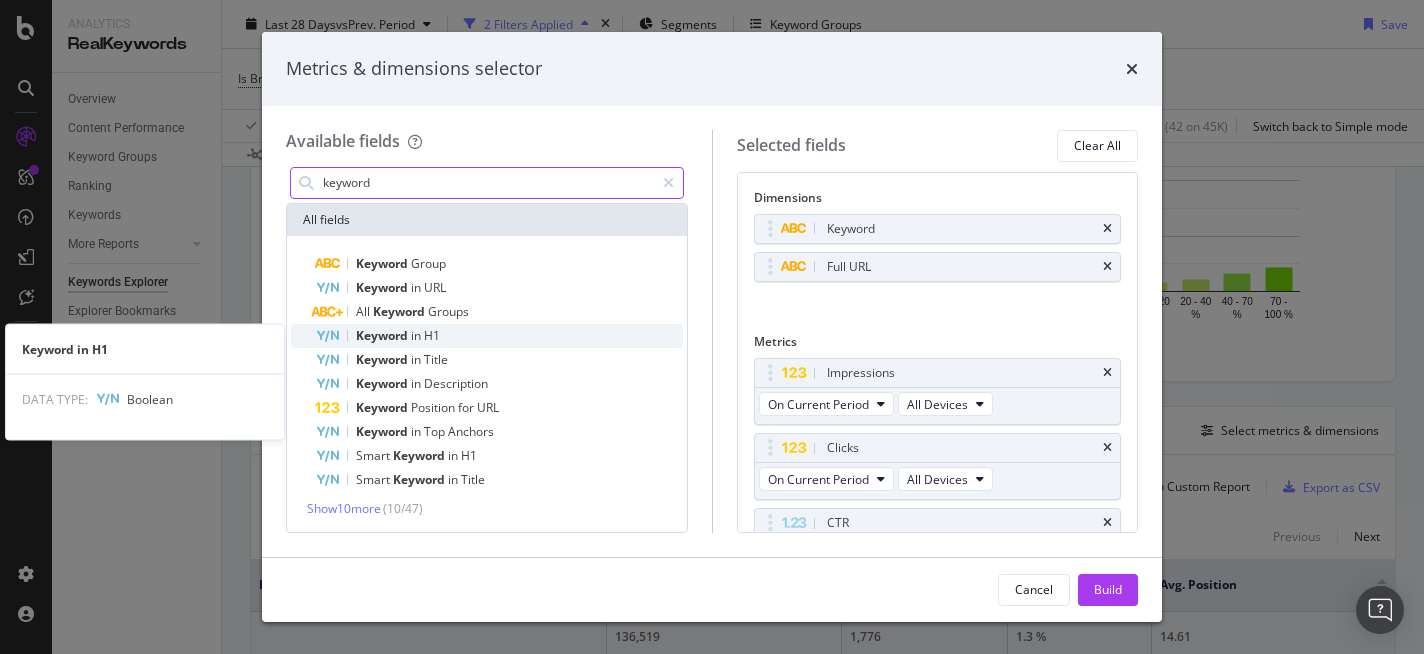type on "keyword" 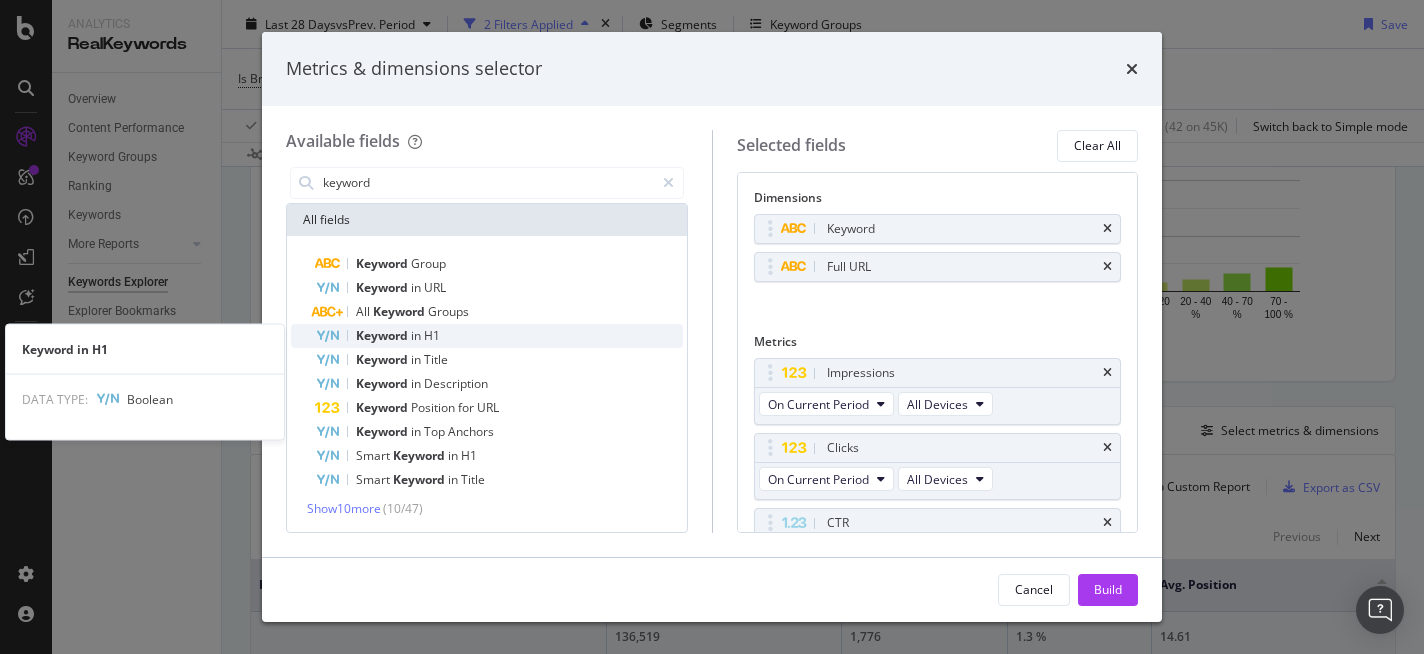click on "Keyword in H1" at bounding box center (499, 336) 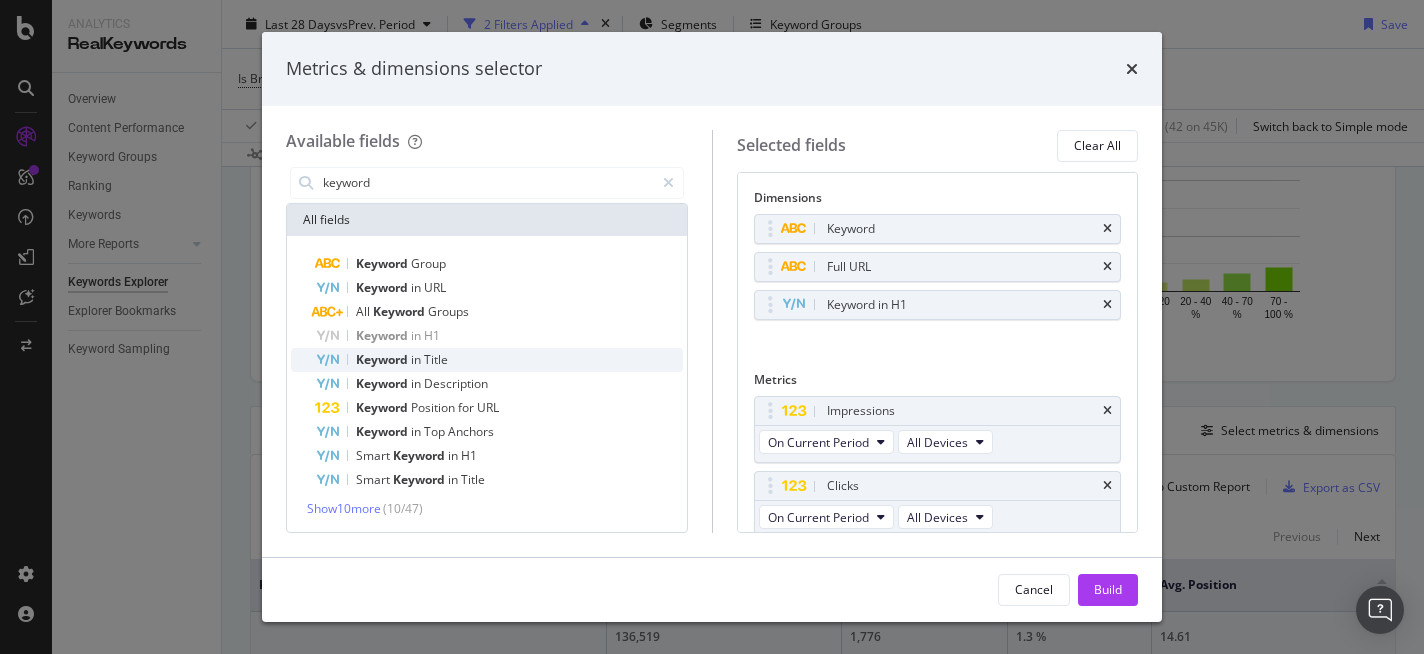 click on "Keyword   in   Title" at bounding box center (499, 360) 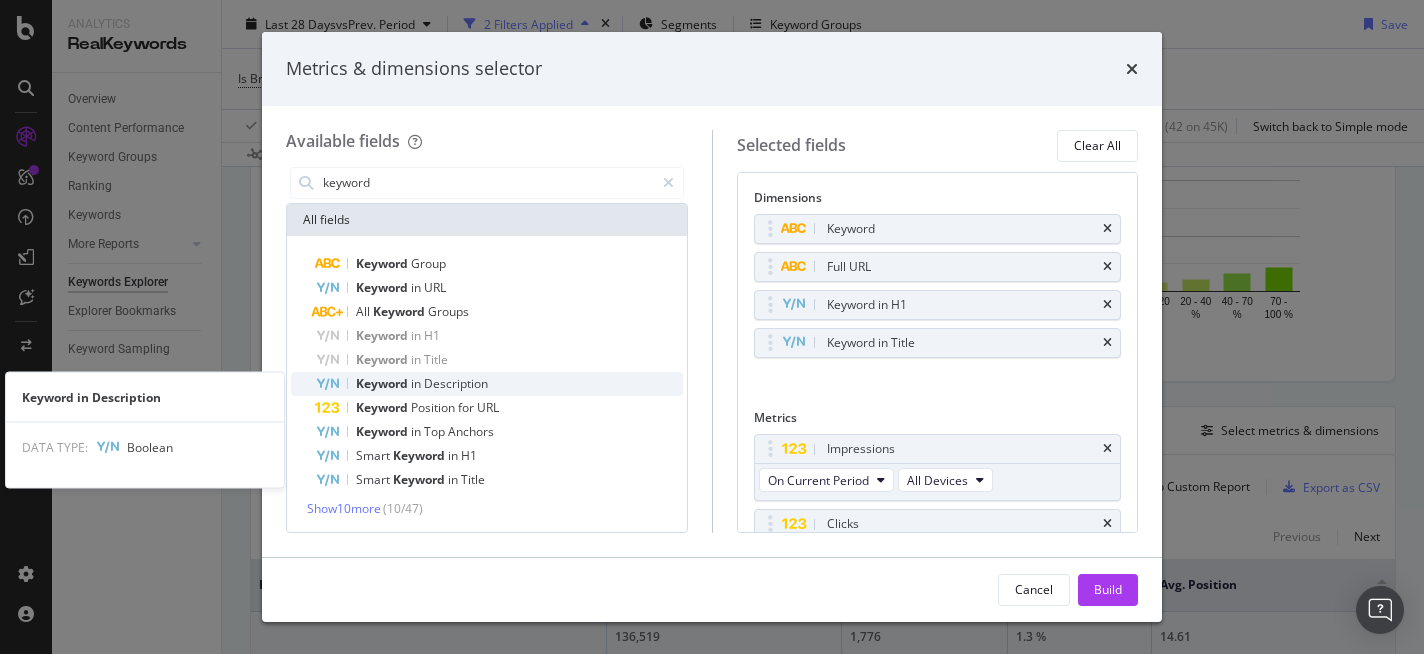 click on "Keyword" at bounding box center [383, 383] 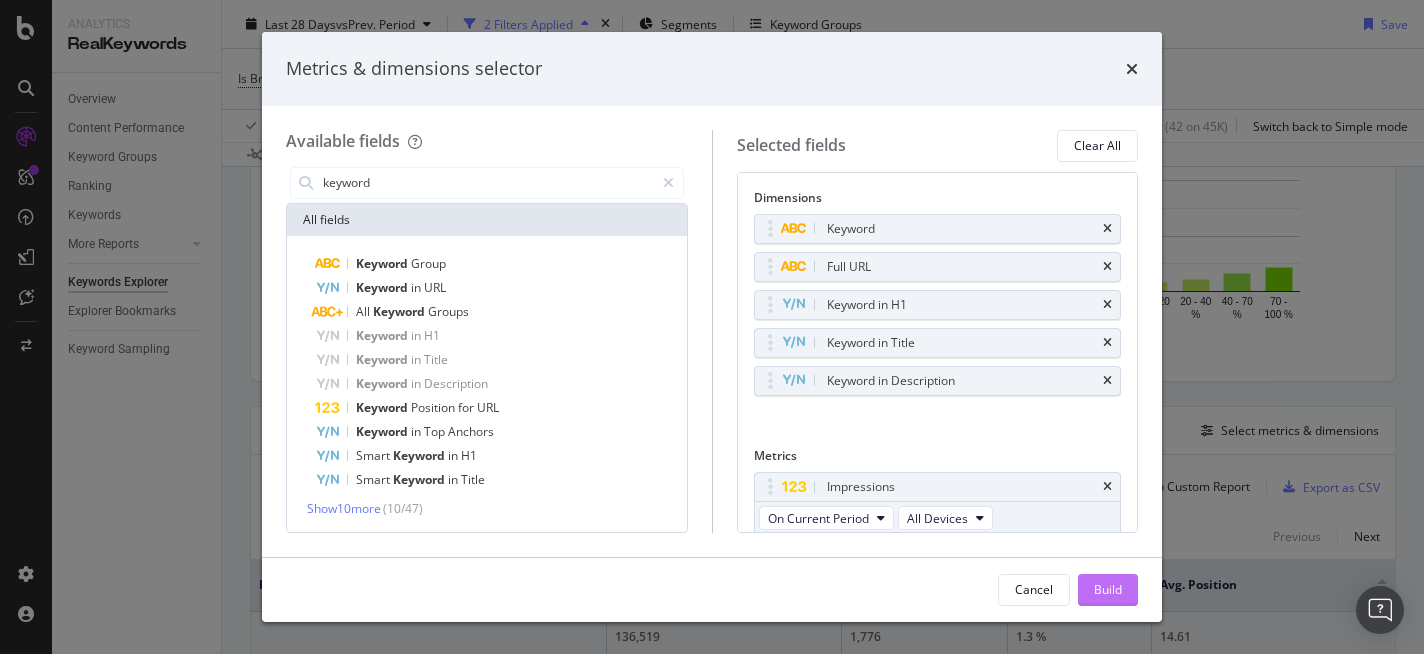 click on "Build" at bounding box center (1108, 590) 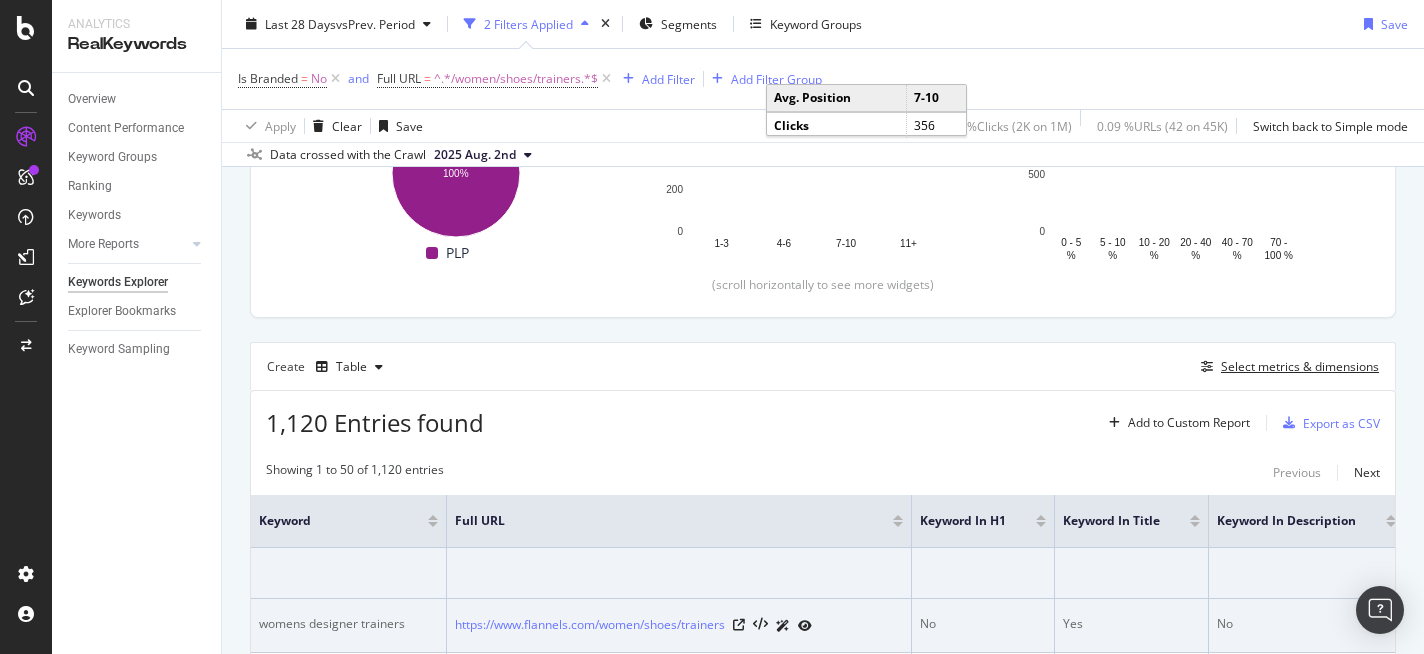 scroll, scrollTop: 369, scrollLeft: 0, axis: vertical 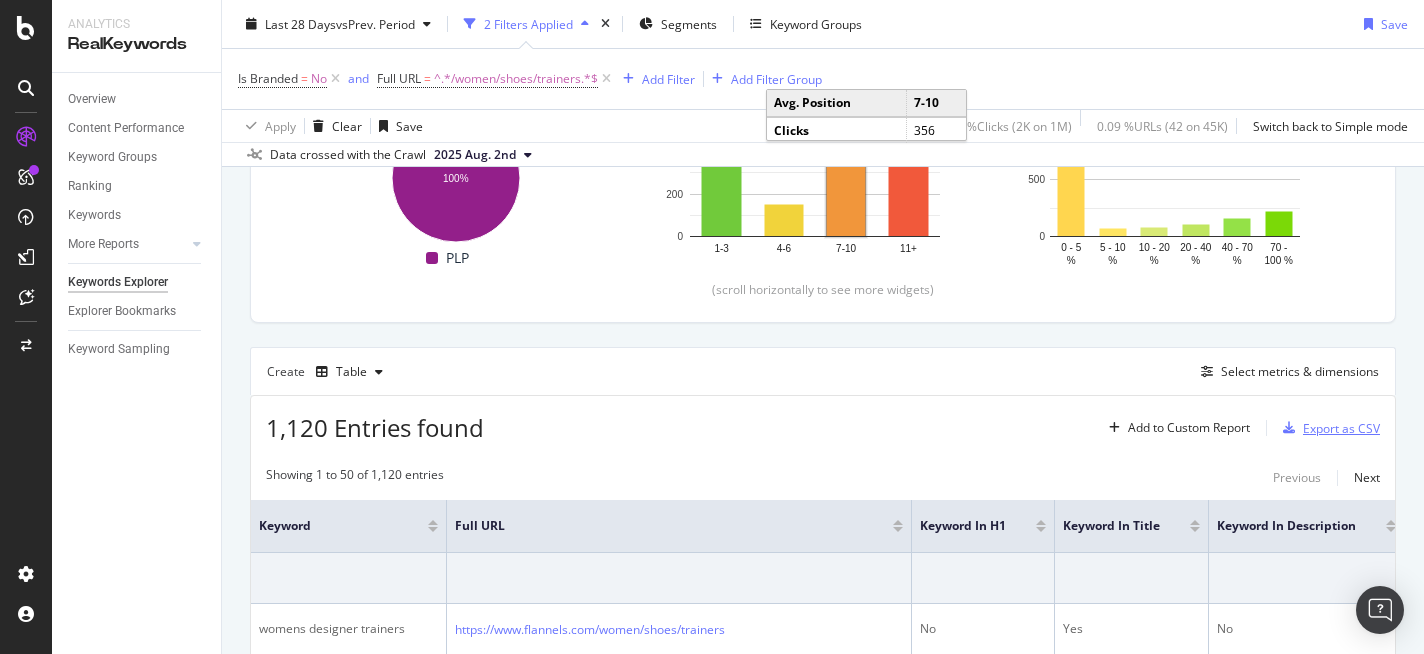 click on "Export as CSV" at bounding box center [1341, 428] 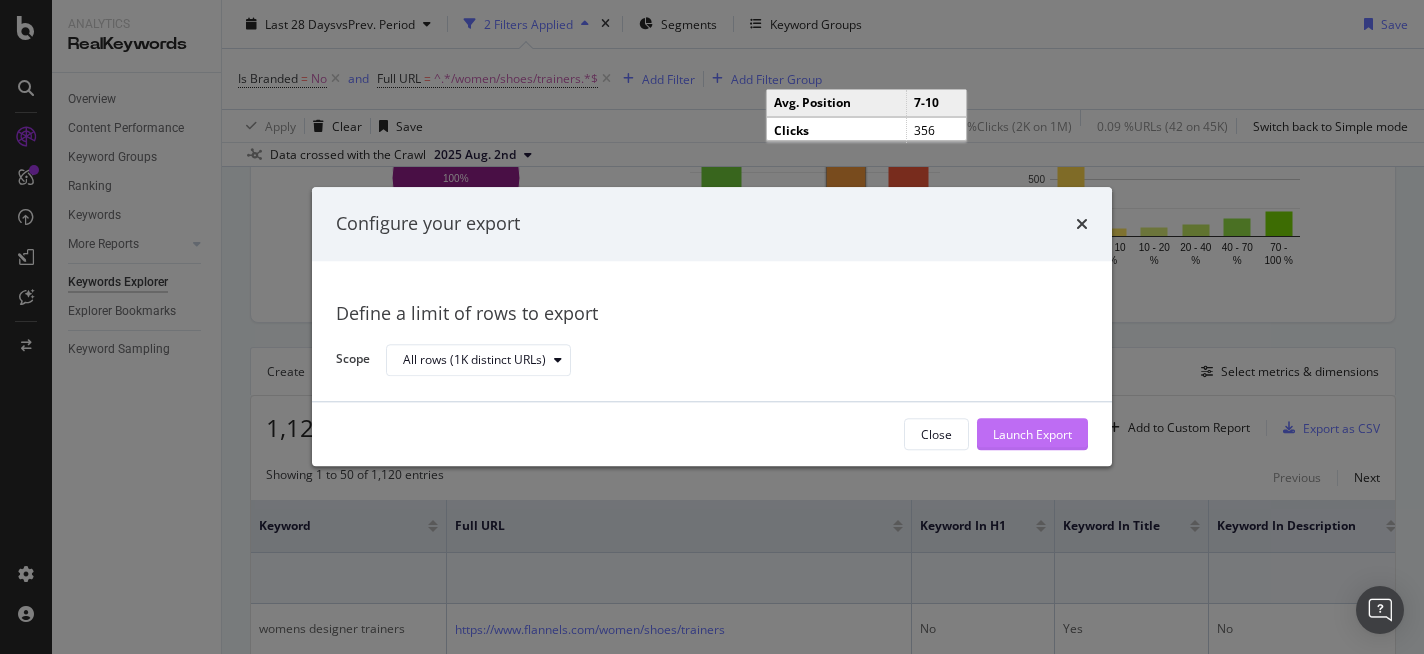 click on "Launch Export" at bounding box center [1032, 434] 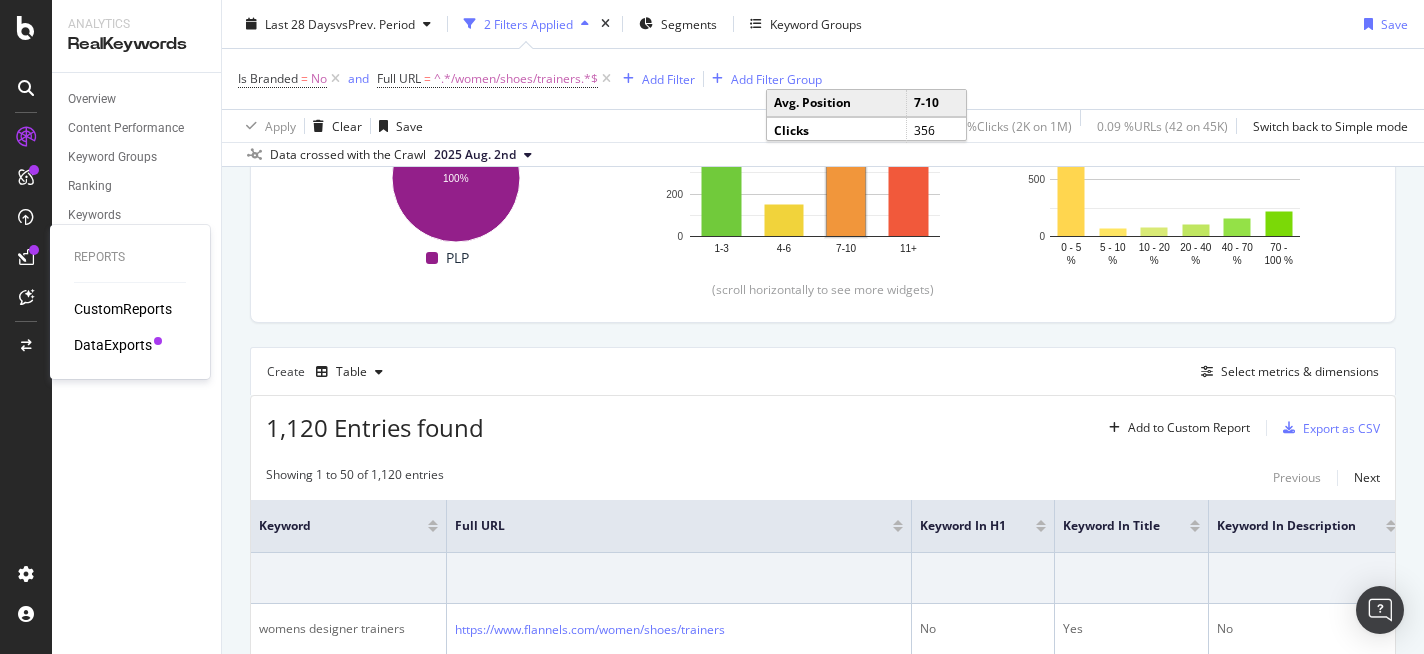 click at bounding box center [26, 257] 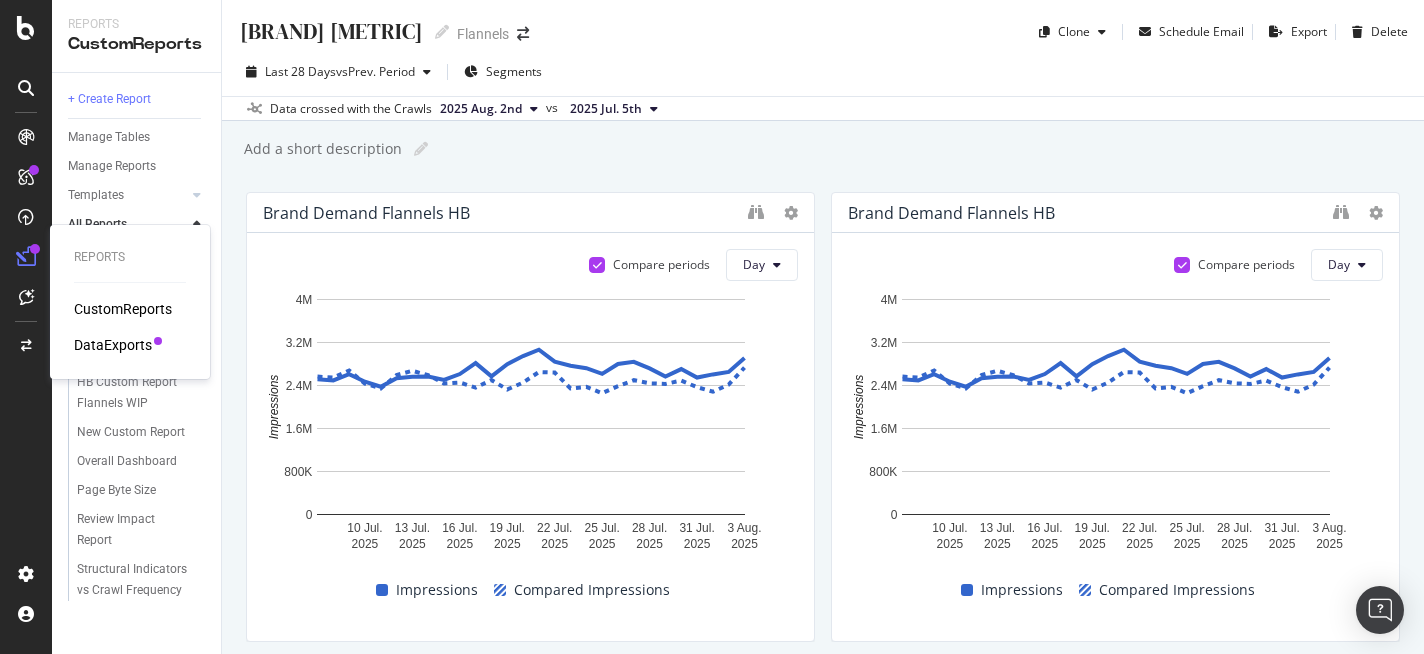click on "Reports CustomReports DataExports" at bounding box center (130, 302) 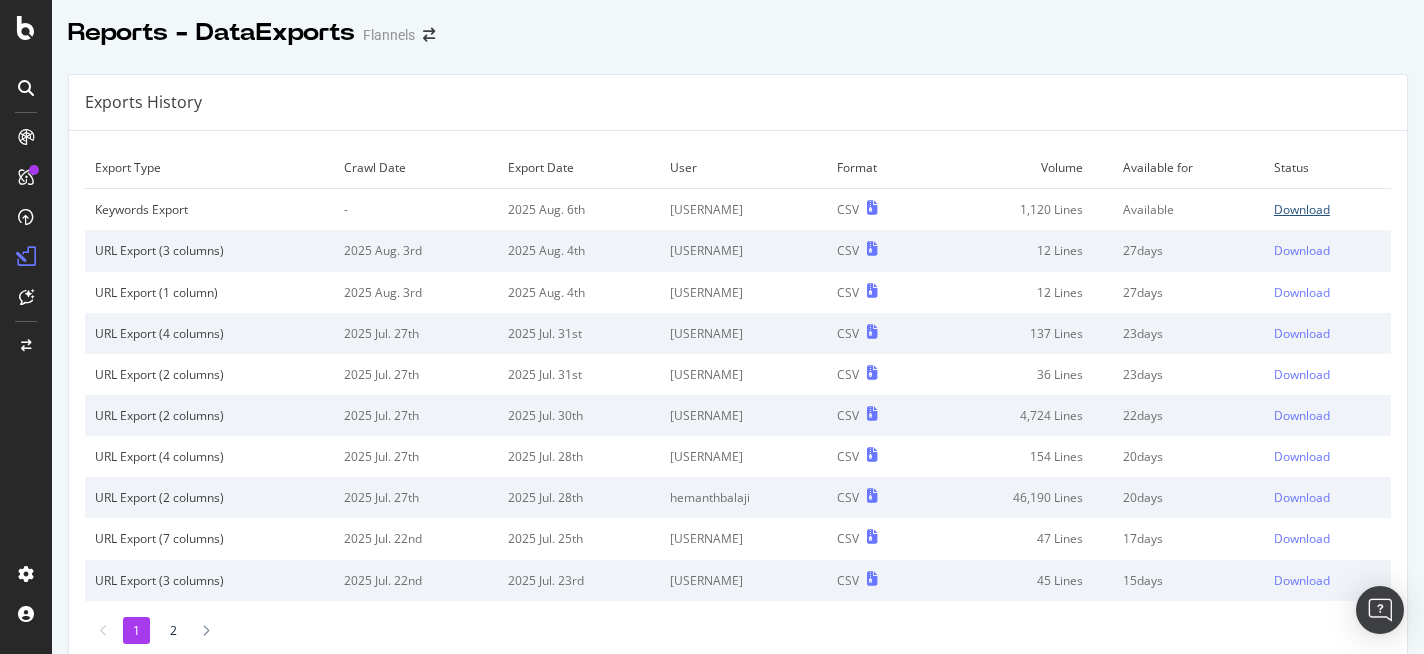 click on "Download" at bounding box center [1302, 209] 